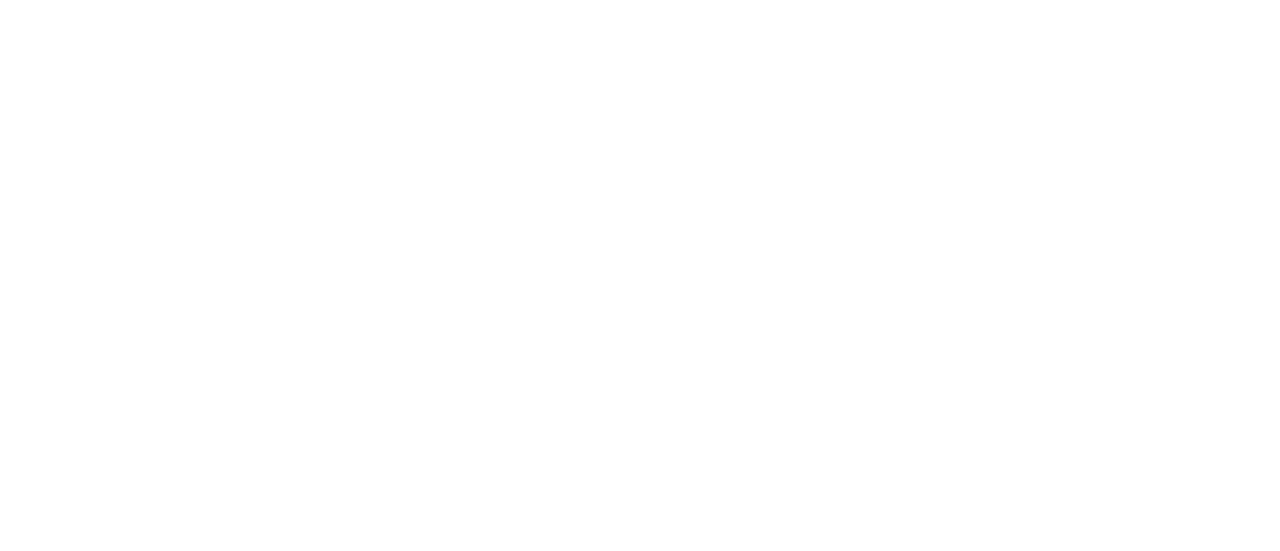 scroll, scrollTop: 0, scrollLeft: 0, axis: both 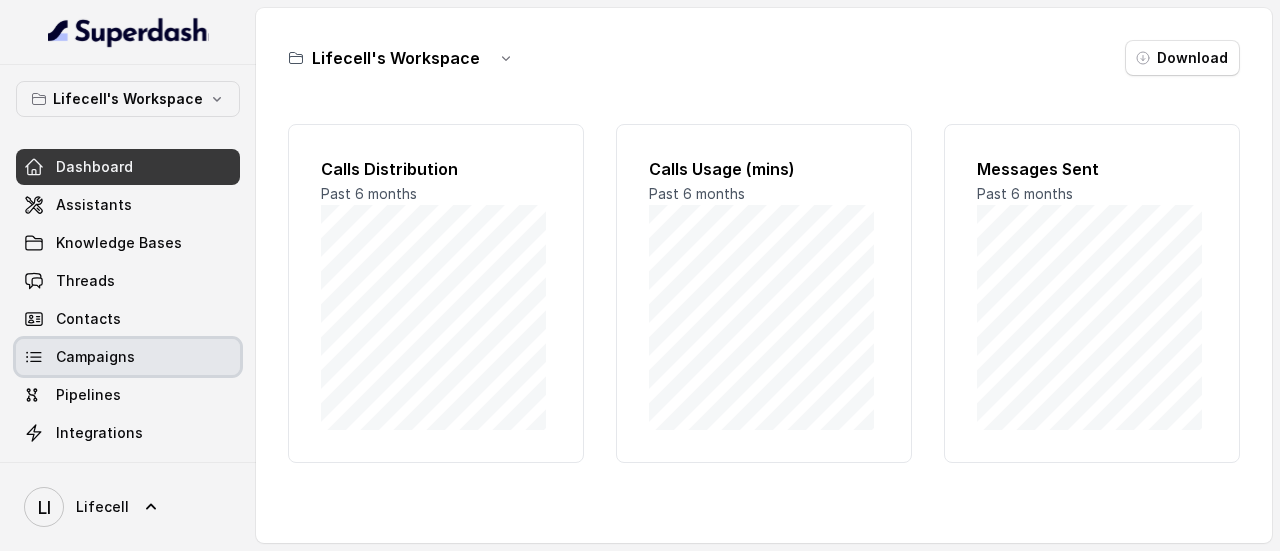 click on "Campaigns" at bounding box center (128, 357) 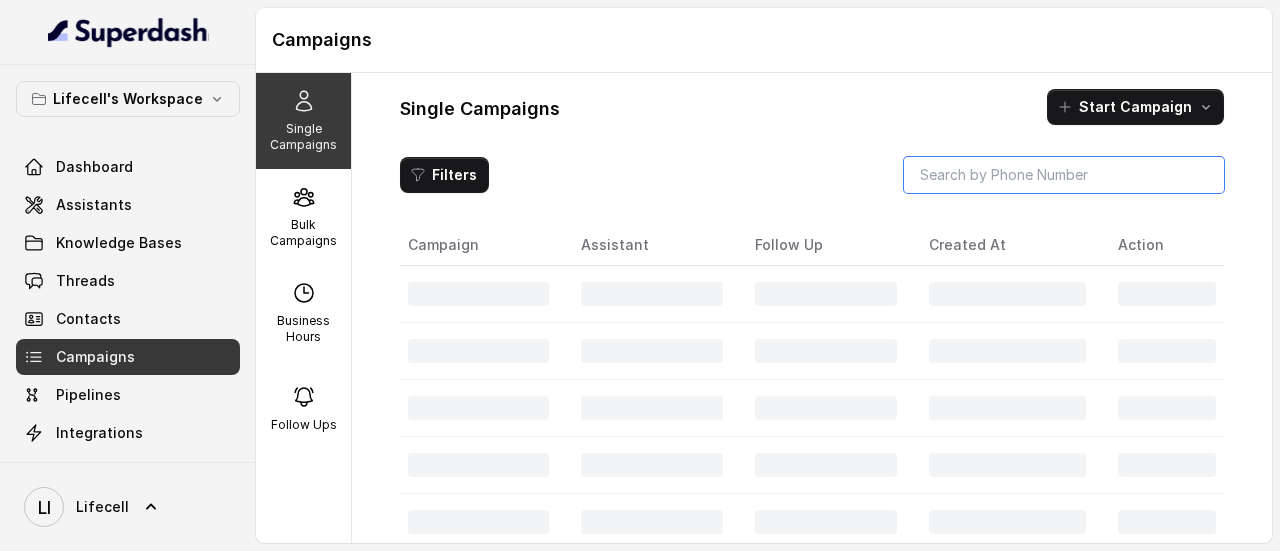 click at bounding box center [1064, 175] 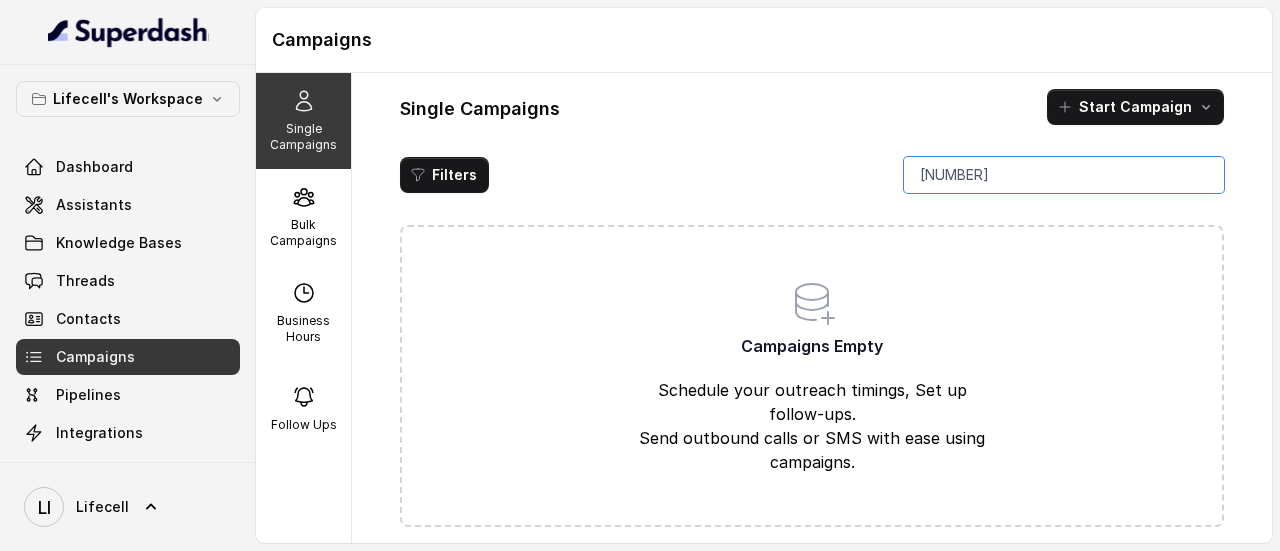 type on "[NUMBER]" 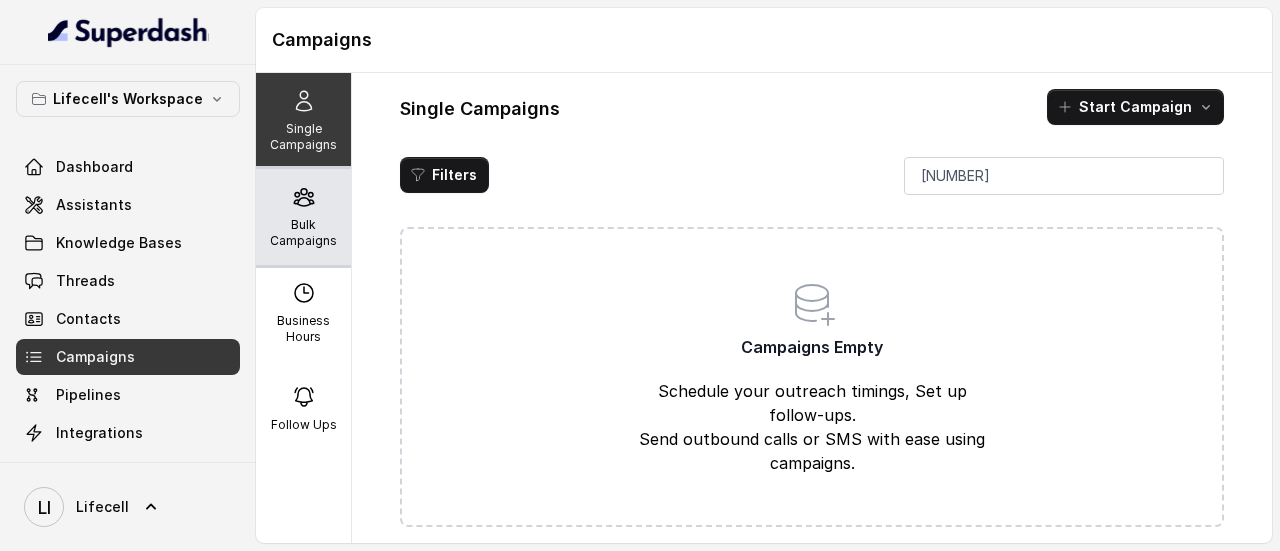 click on "Bulk Campaigns" at bounding box center [303, 233] 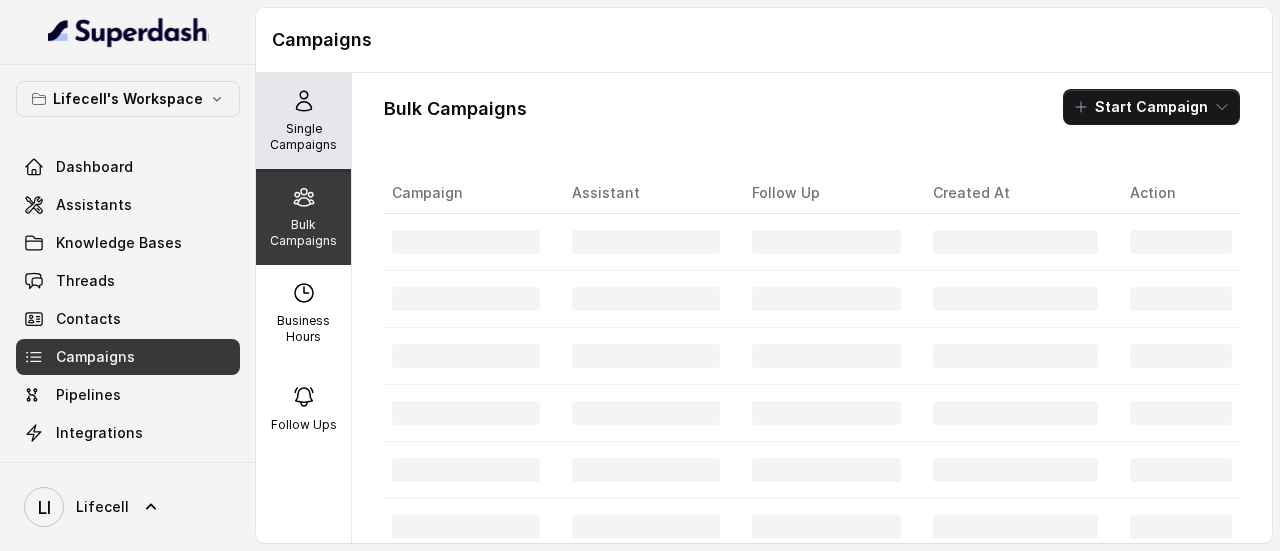 click on "Single Campaigns" at bounding box center (303, 137) 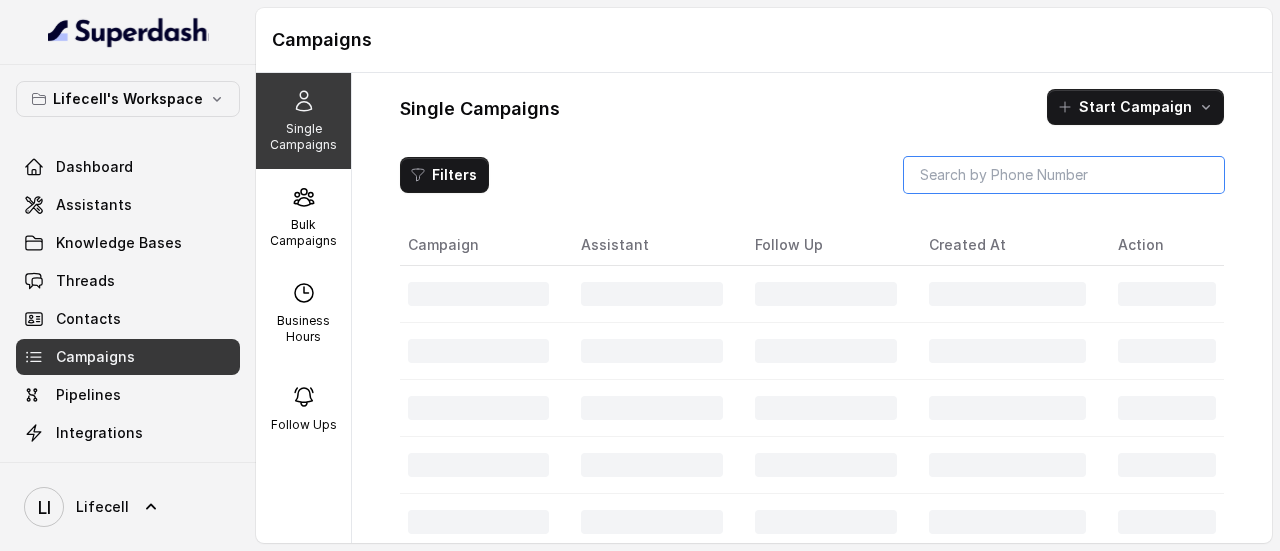 click at bounding box center [1064, 175] 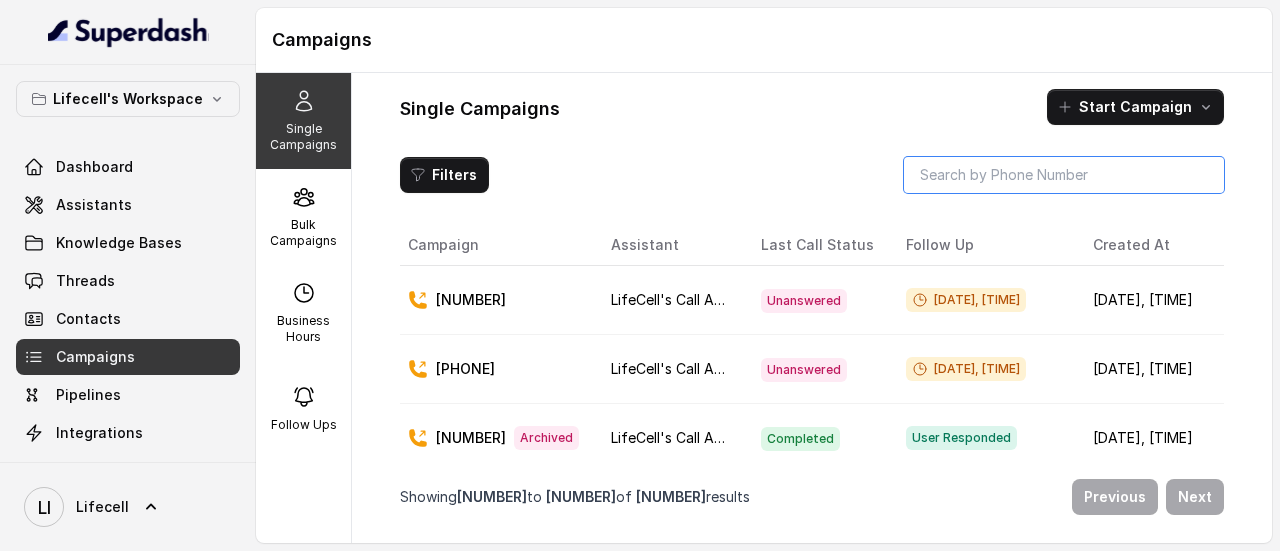 scroll, scrollTop: 100, scrollLeft: 0, axis: vertical 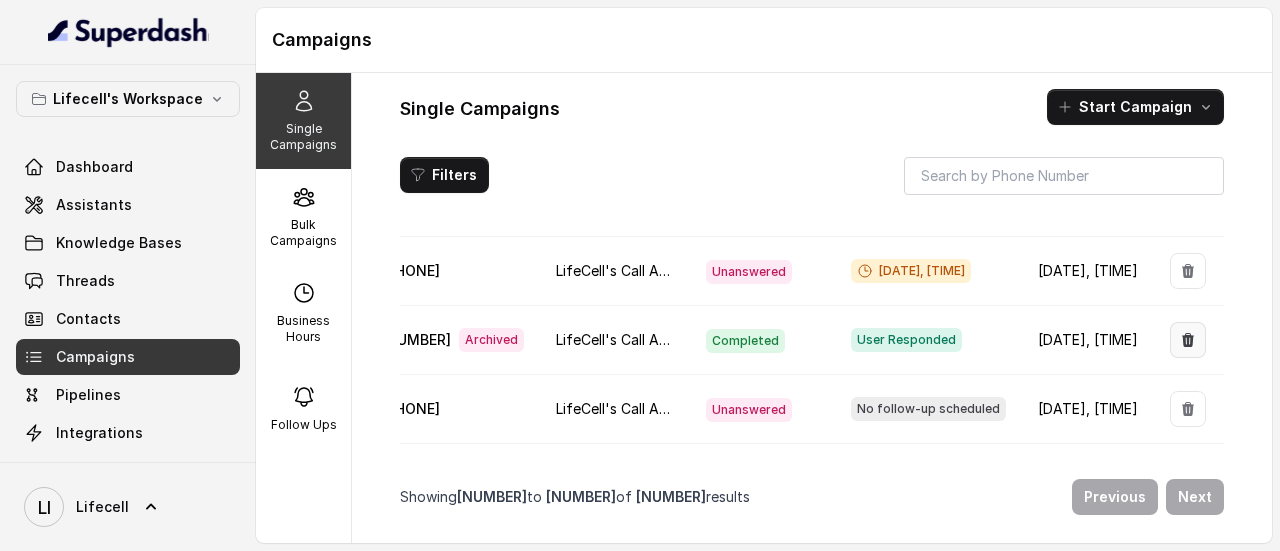 click at bounding box center [1188, 340] 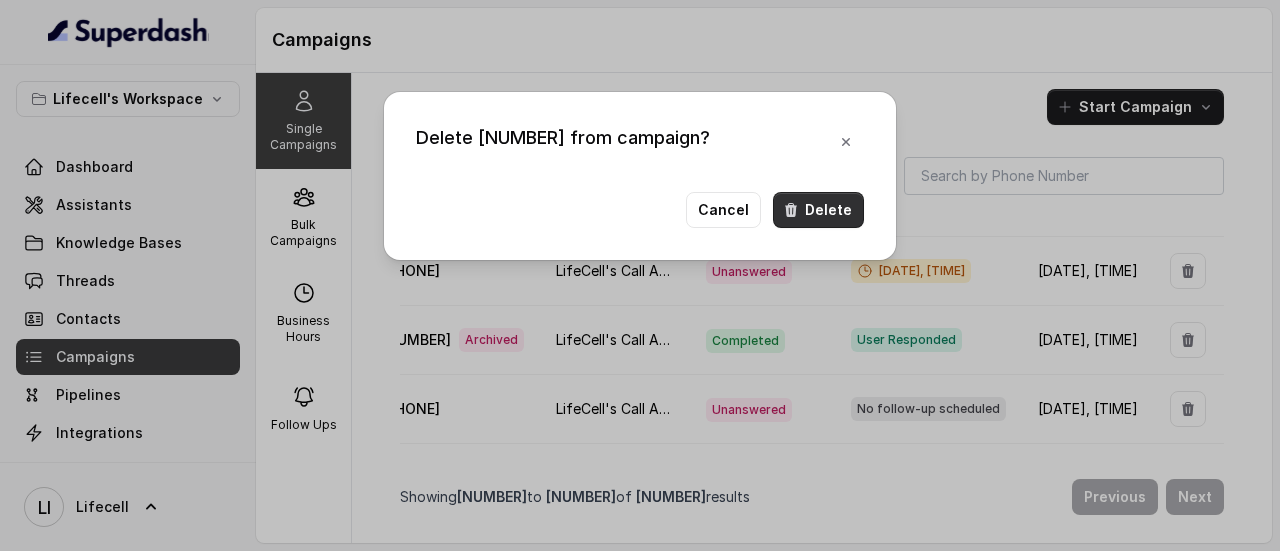 click on "Delete" at bounding box center [818, 210] 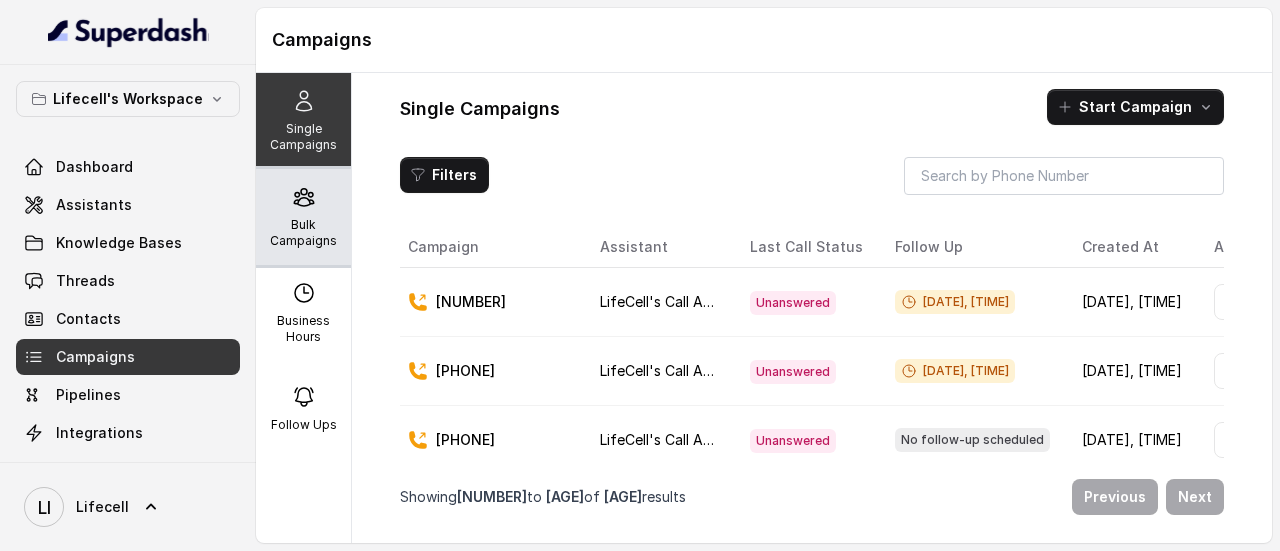 click on "Bulk Campaigns" at bounding box center [303, 233] 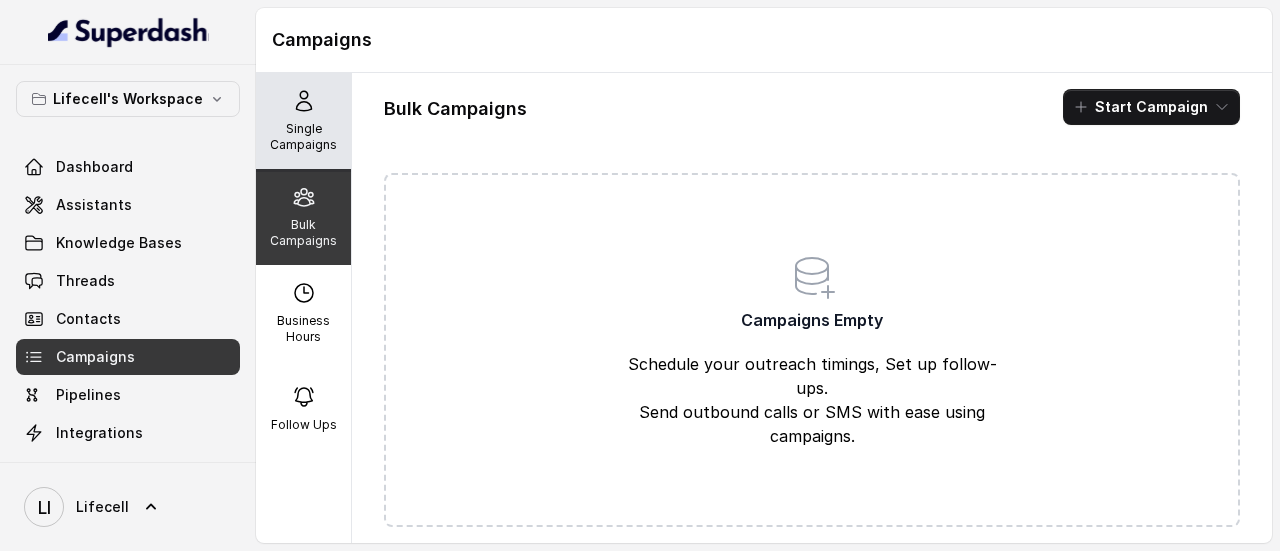 click on "Single Campaigns" at bounding box center [303, 137] 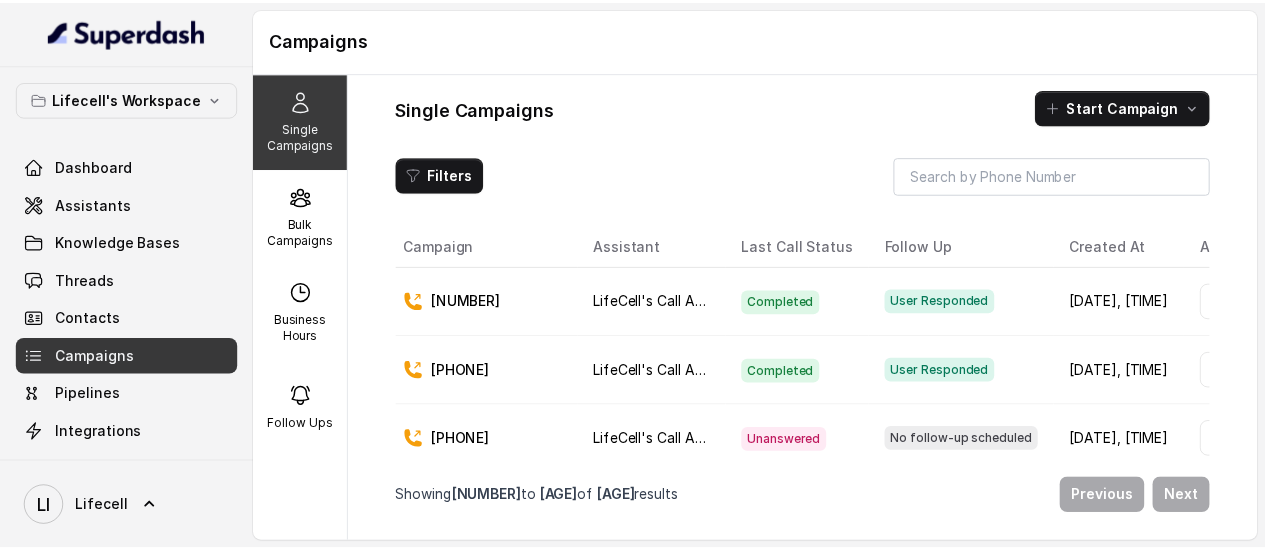 scroll, scrollTop: 0, scrollLeft: 98, axis: horizontal 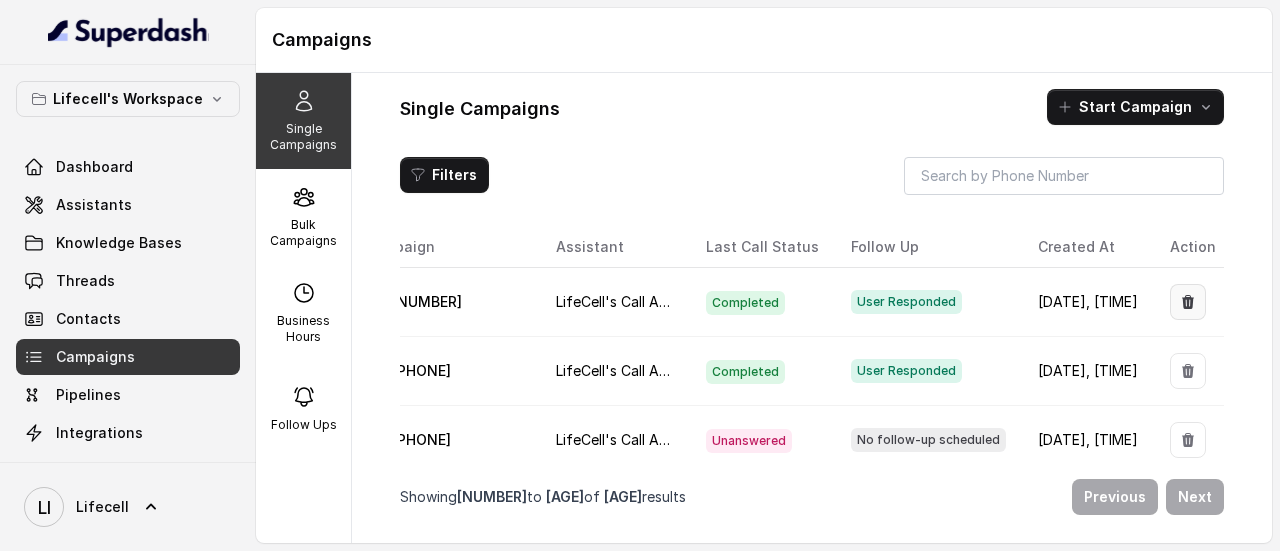 click at bounding box center (1188, 302) 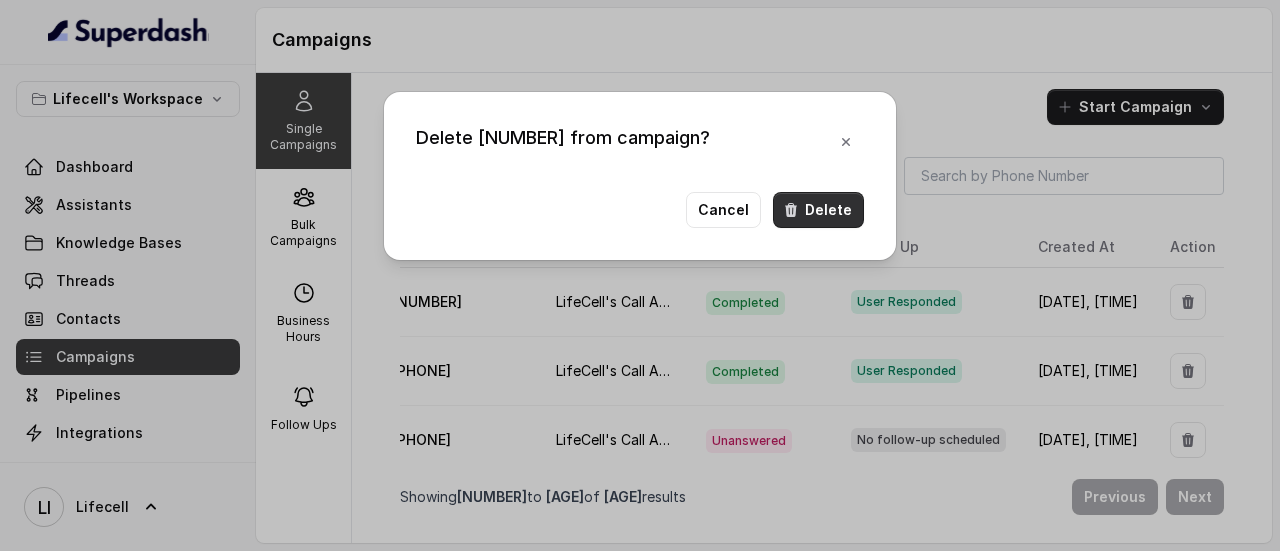 click on "Delete" at bounding box center [818, 210] 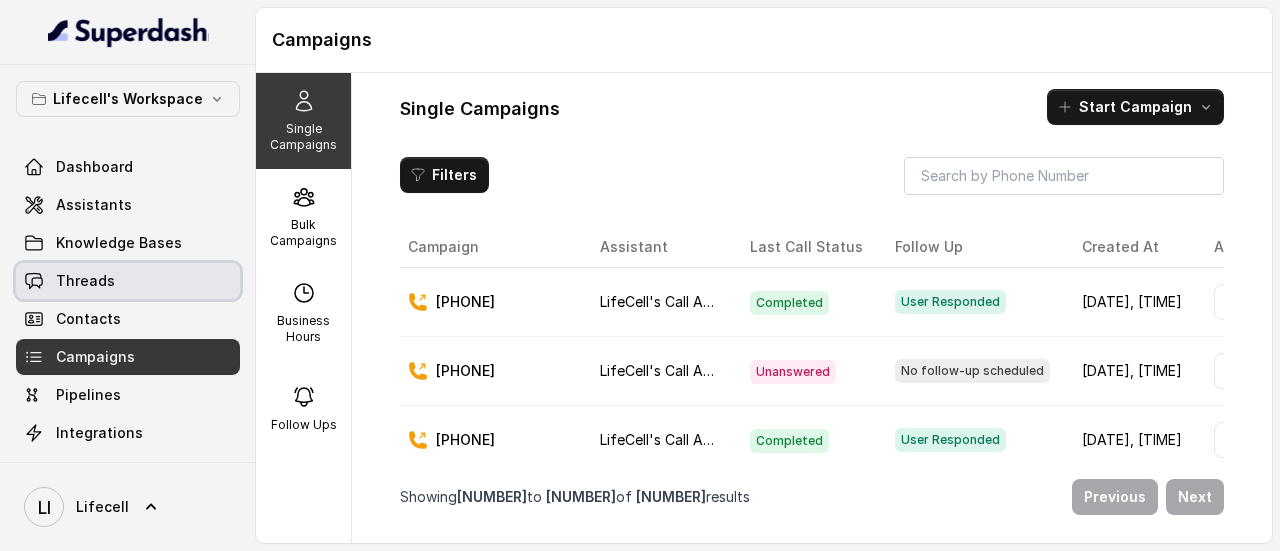 click on "Threads" at bounding box center [128, 281] 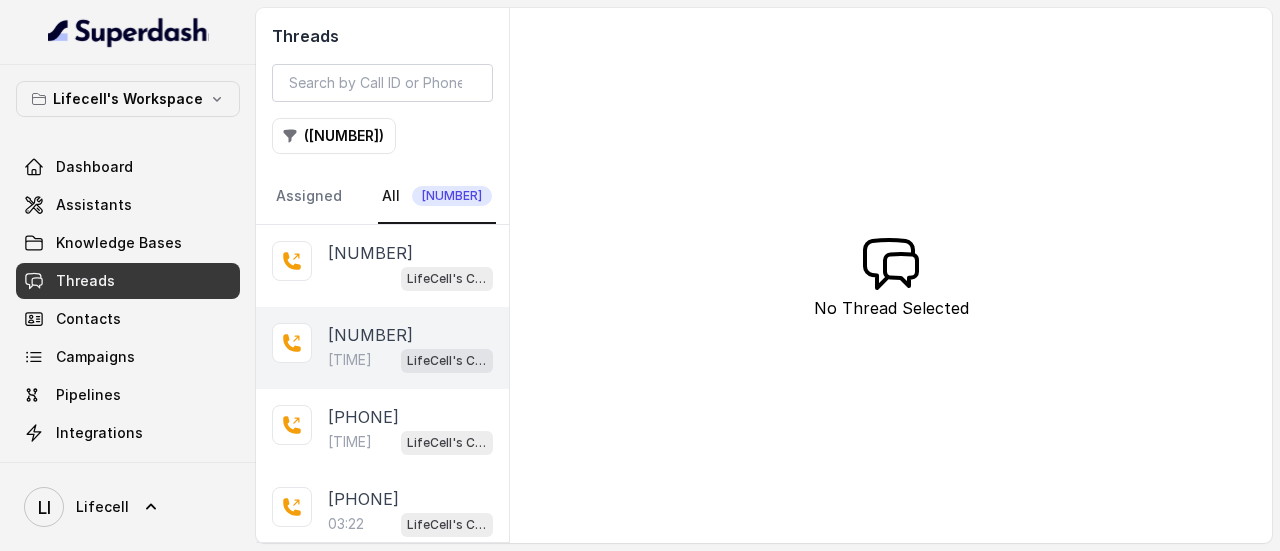 click on "[TIME] LifeCell's Call Assistant" at bounding box center [410, 360] 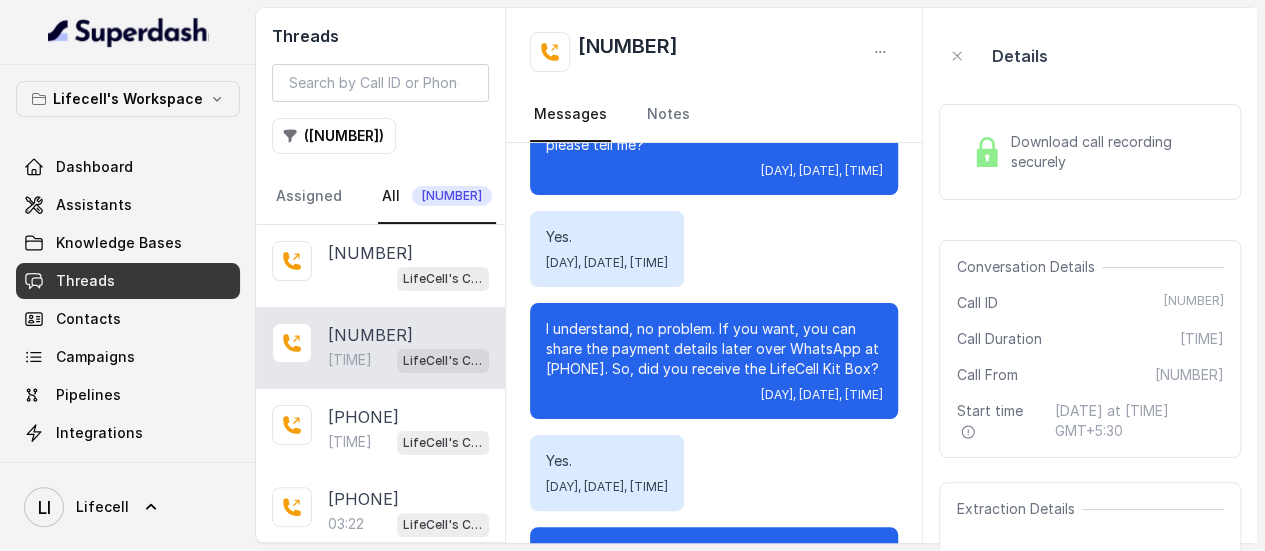 scroll, scrollTop: 3355, scrollLeft: 0, axis: vertical 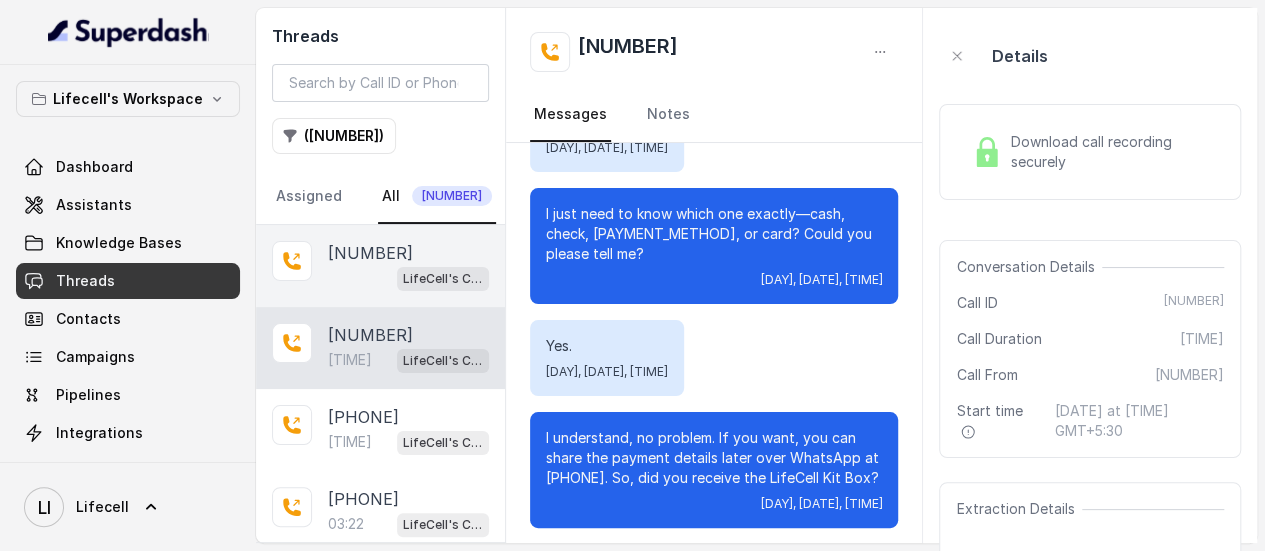 click on "LifeCell's Call Assistant" at bounding box center [408, 278] 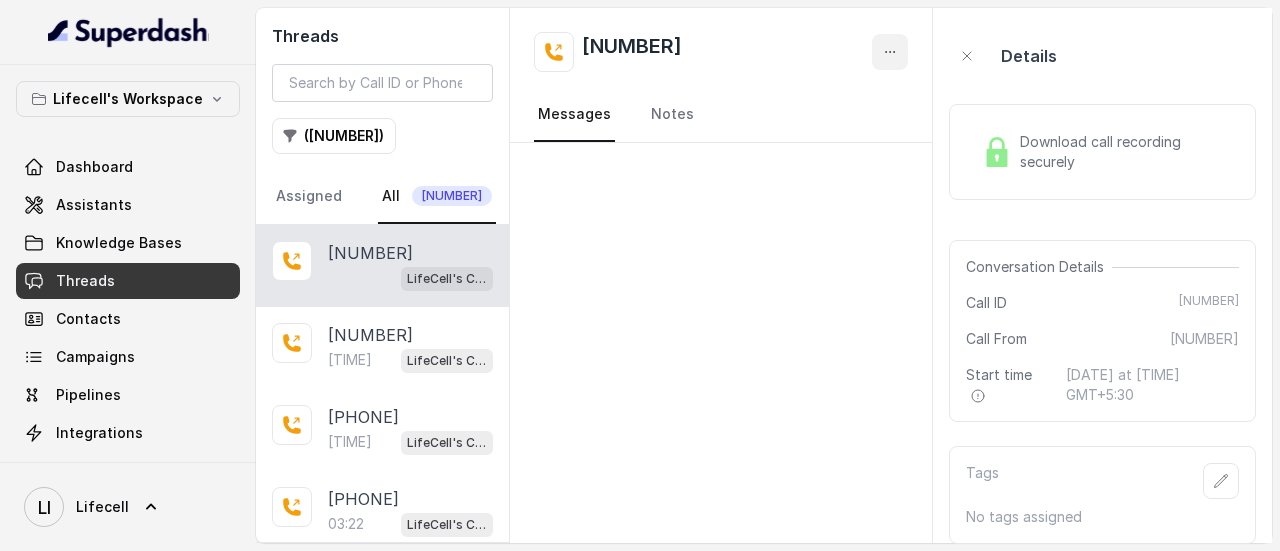 click at bounding box center (890, 52) 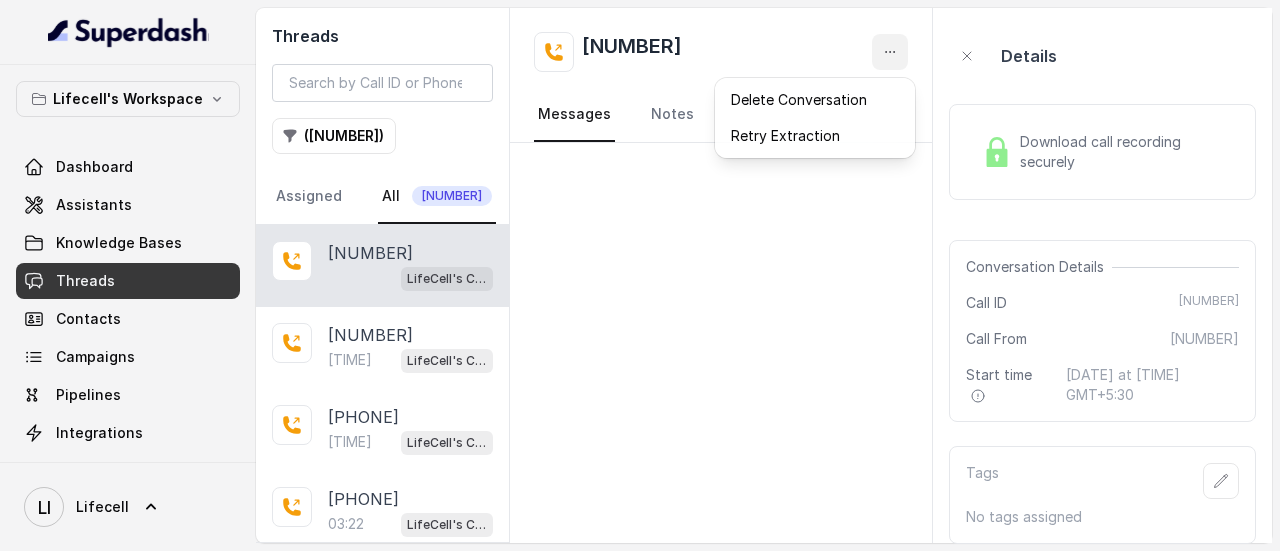 click on "[NUMBER] Messages Notes" at bounding box center (721, 275) 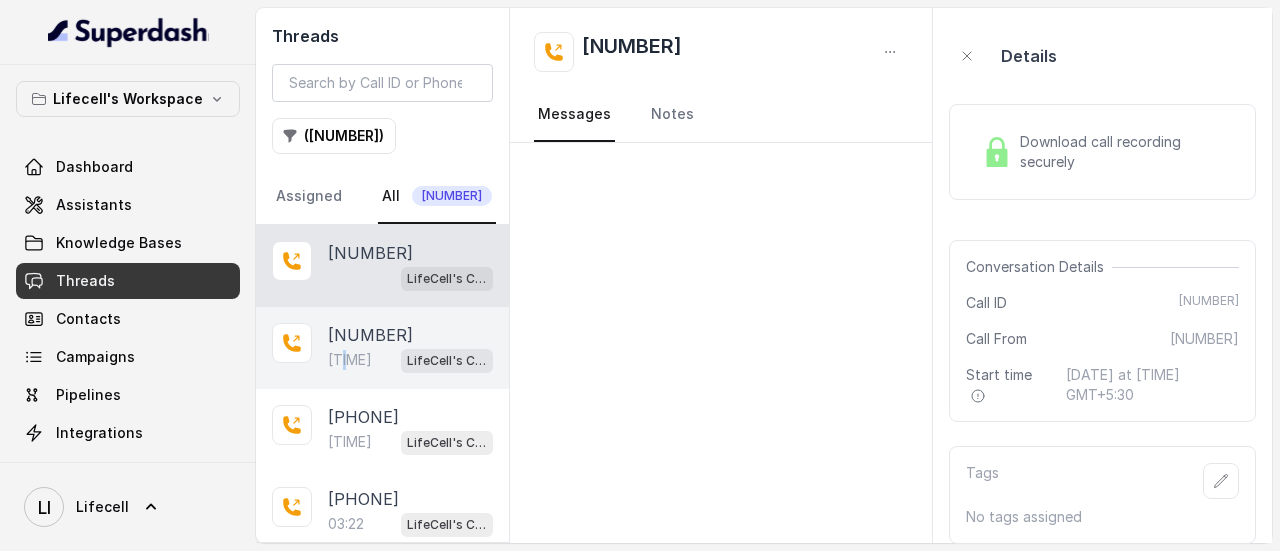 click on "[TIME]" at bounding box center (350, 360) 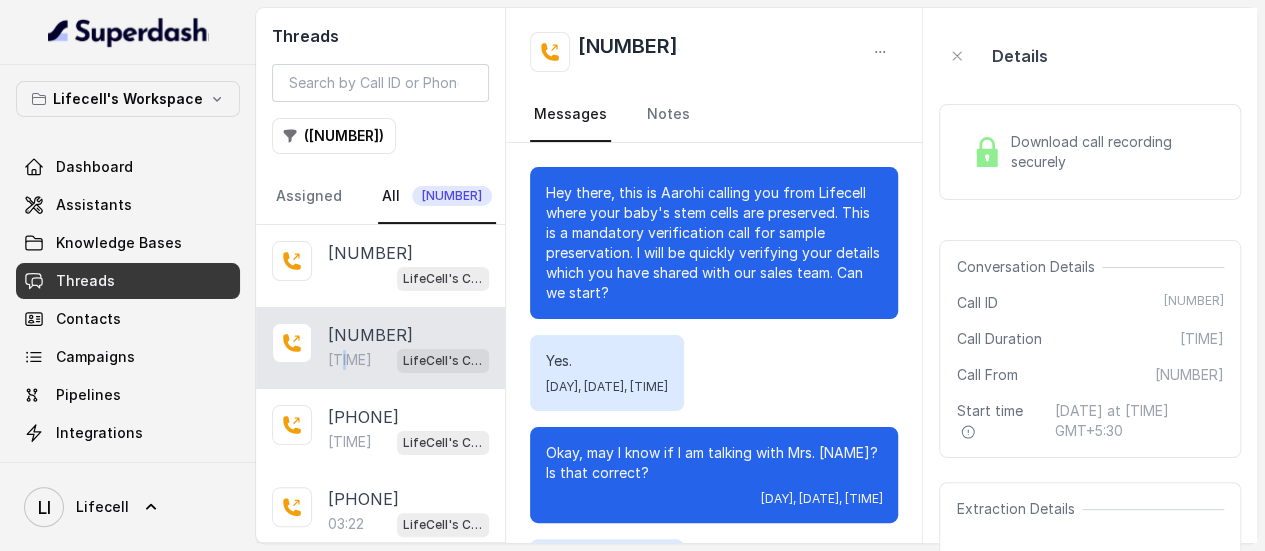 scroll, scrollTop: 4155, scrollLeft: 0, axis: vertical 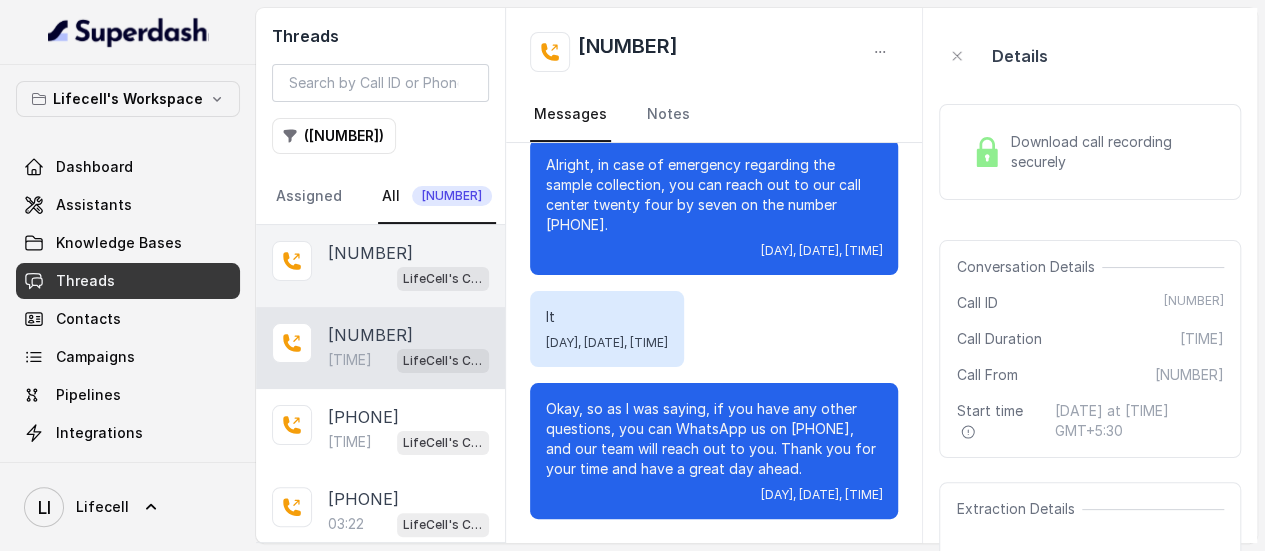 click on "LifeCell's Call Assistant" at bounding box center (408, 278) 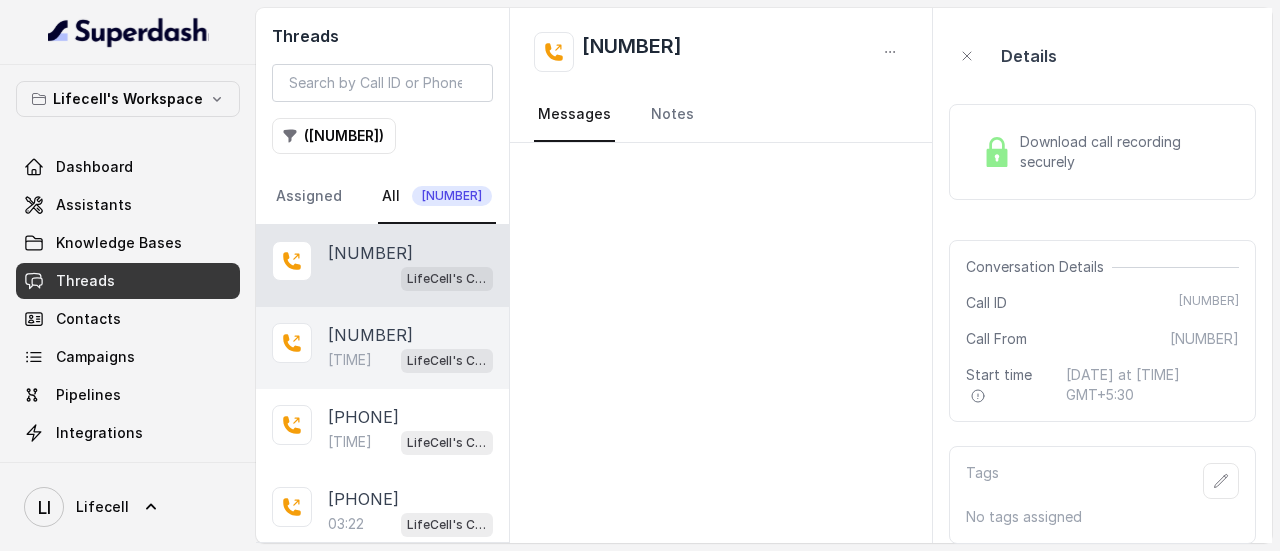 click on "[TIME] LifeCell's Call Assistant" at bounding box center [410, 360] 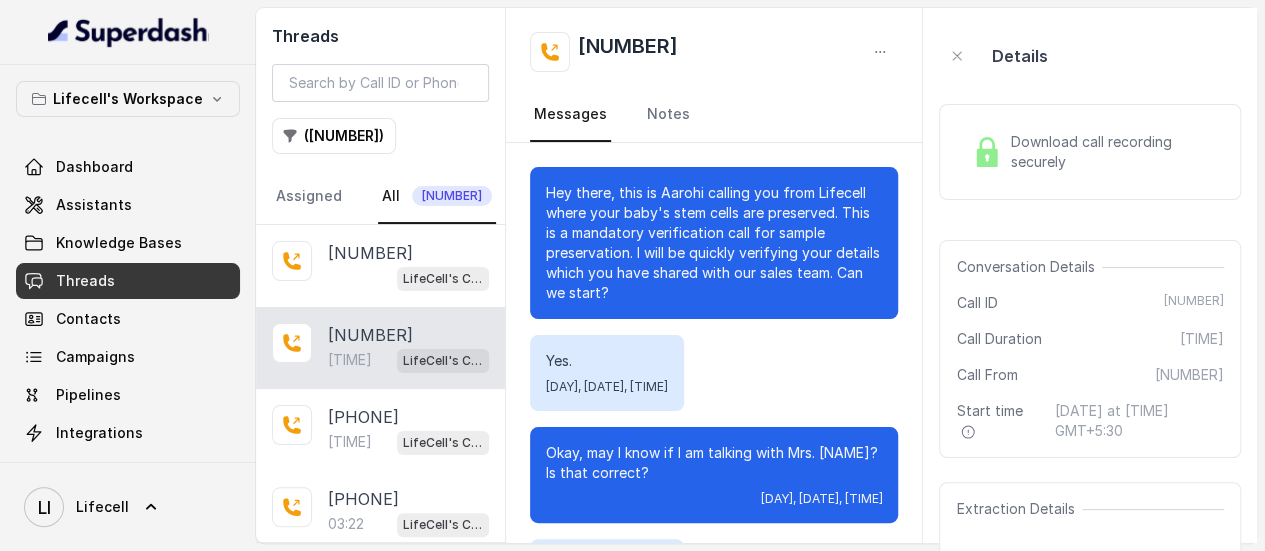 scroll, scrollTop: 4155, scrollLeft: 0, axis: vertical 